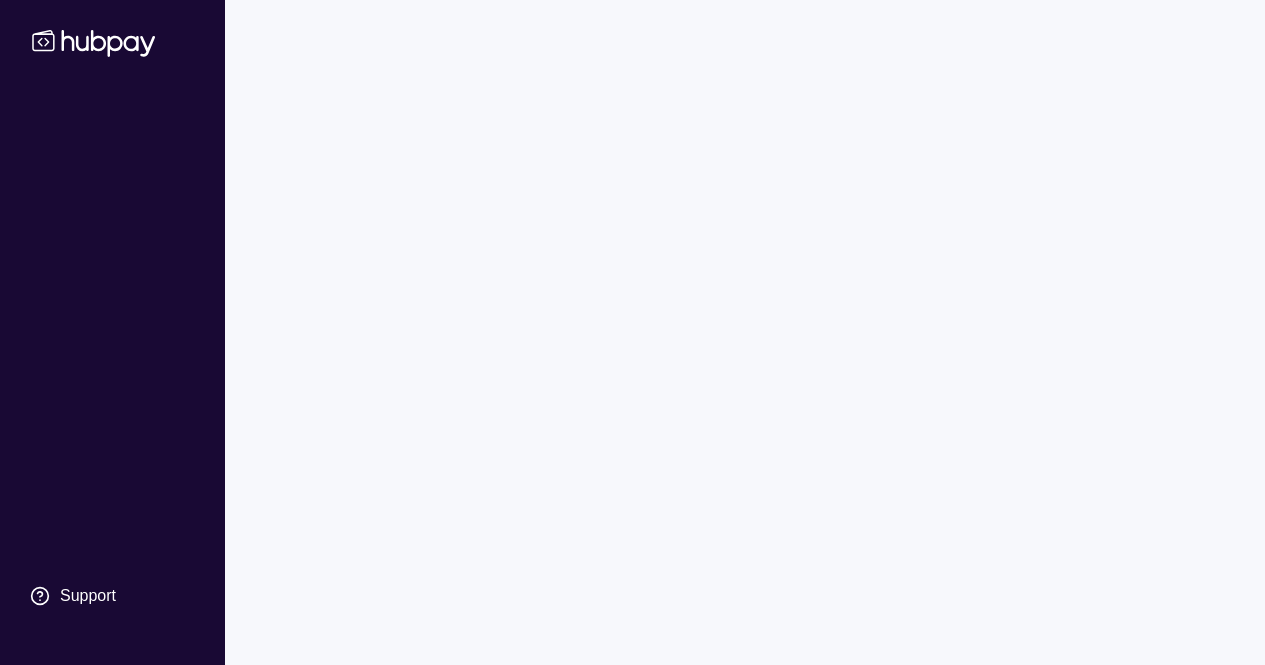 scroll, scrollTop: 0, scrollLeft: 0, axis: both 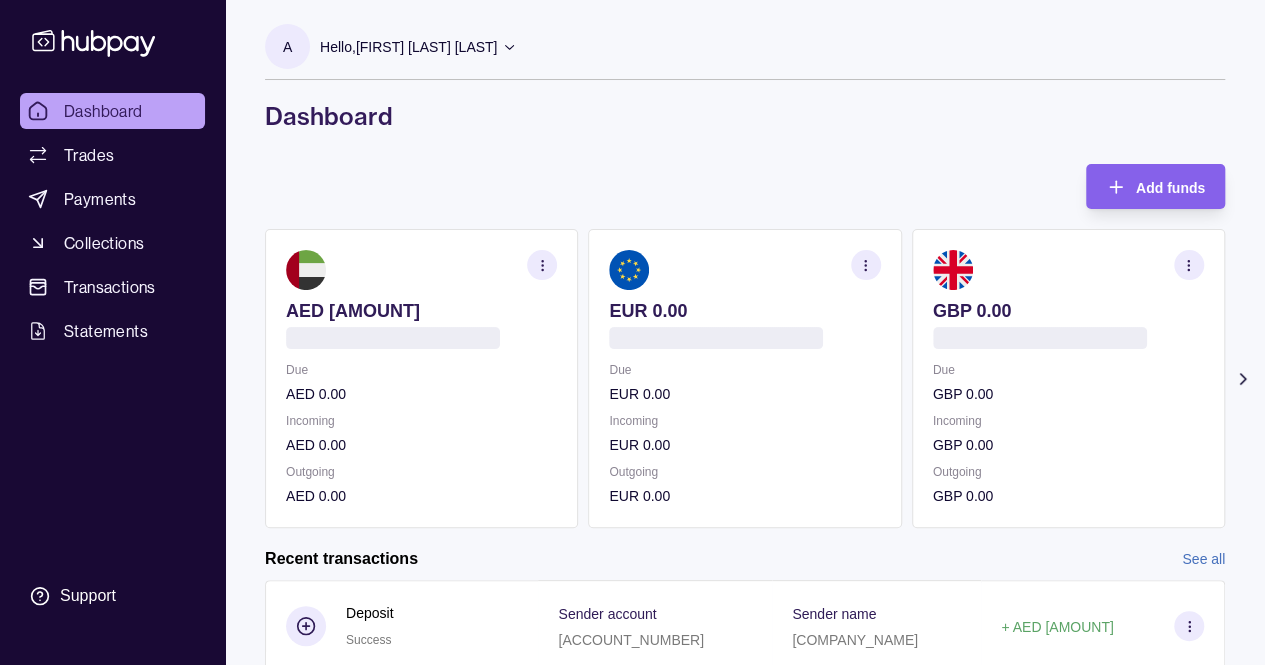 click at bounding box center (542, 265) 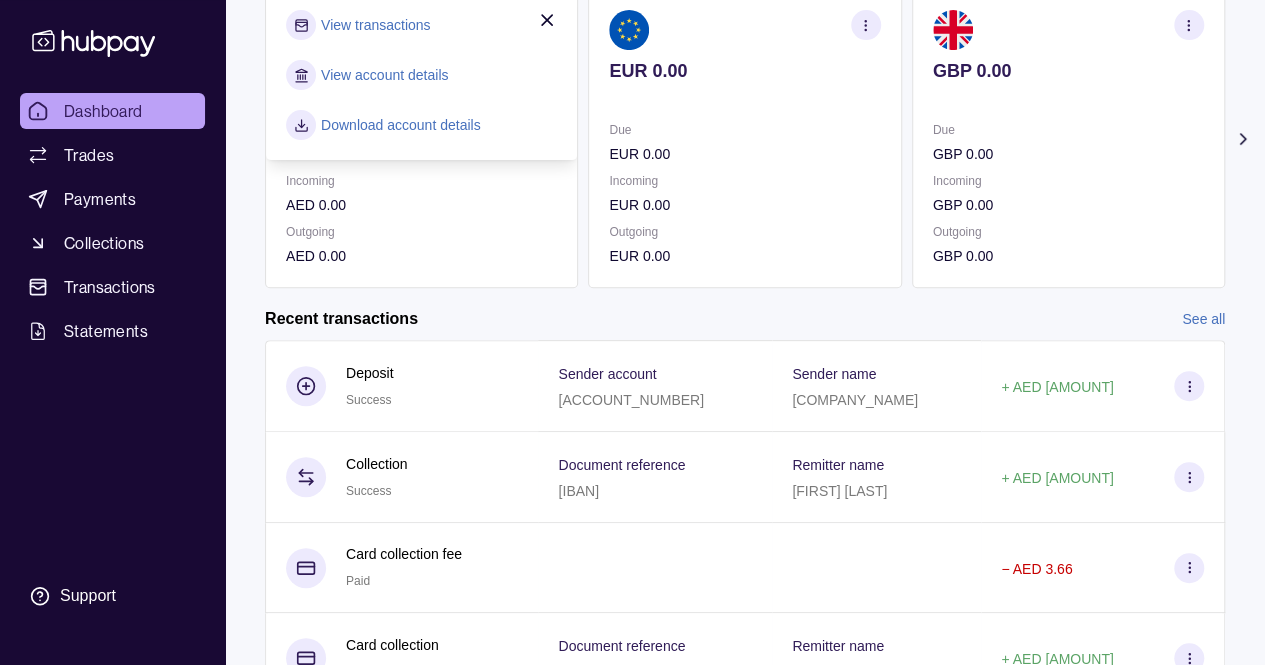 scroll, scrollTop: 244, scrollLeft: 0, axis: vertical 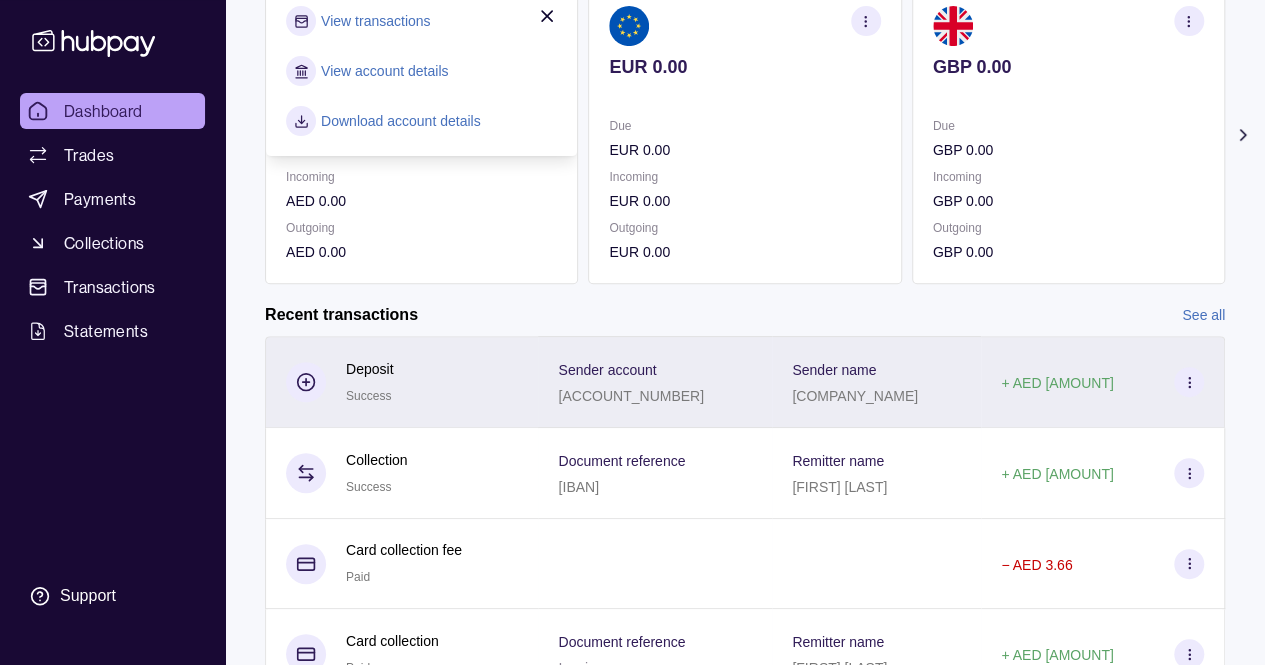 click on "[ACCOUNT_NUMBER]" at bounding box center [630, 396] 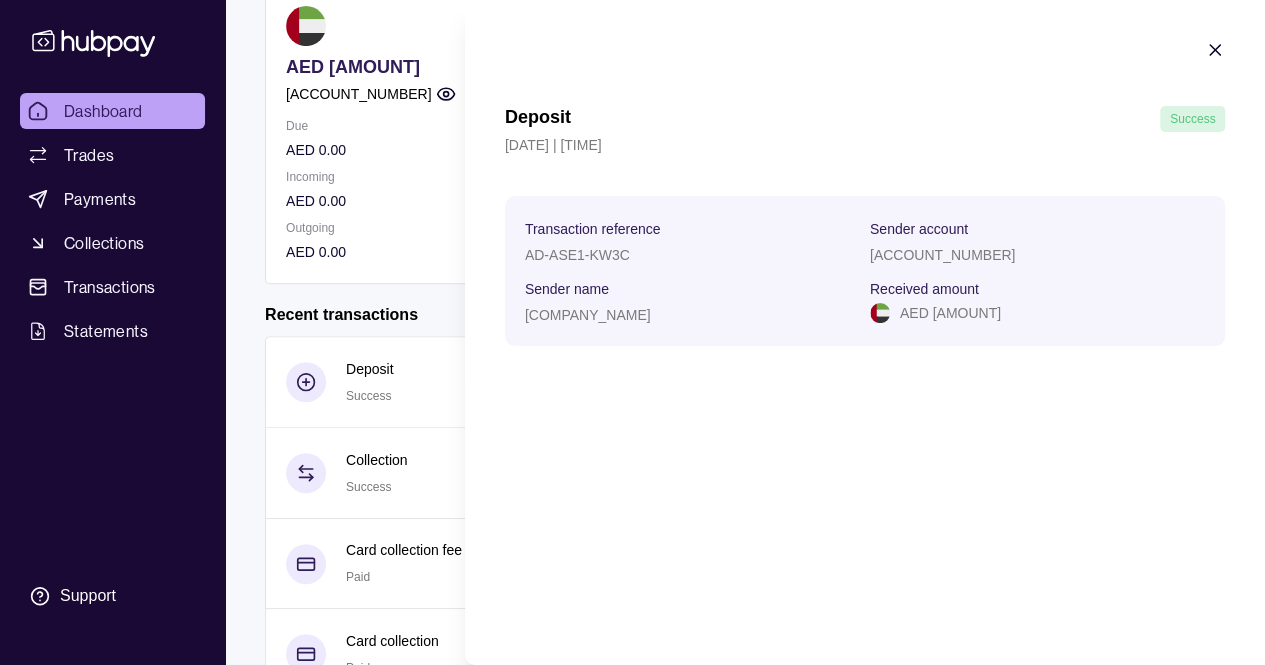 click on "[COMPANY_NAME]" at bounding box center [588, 315] 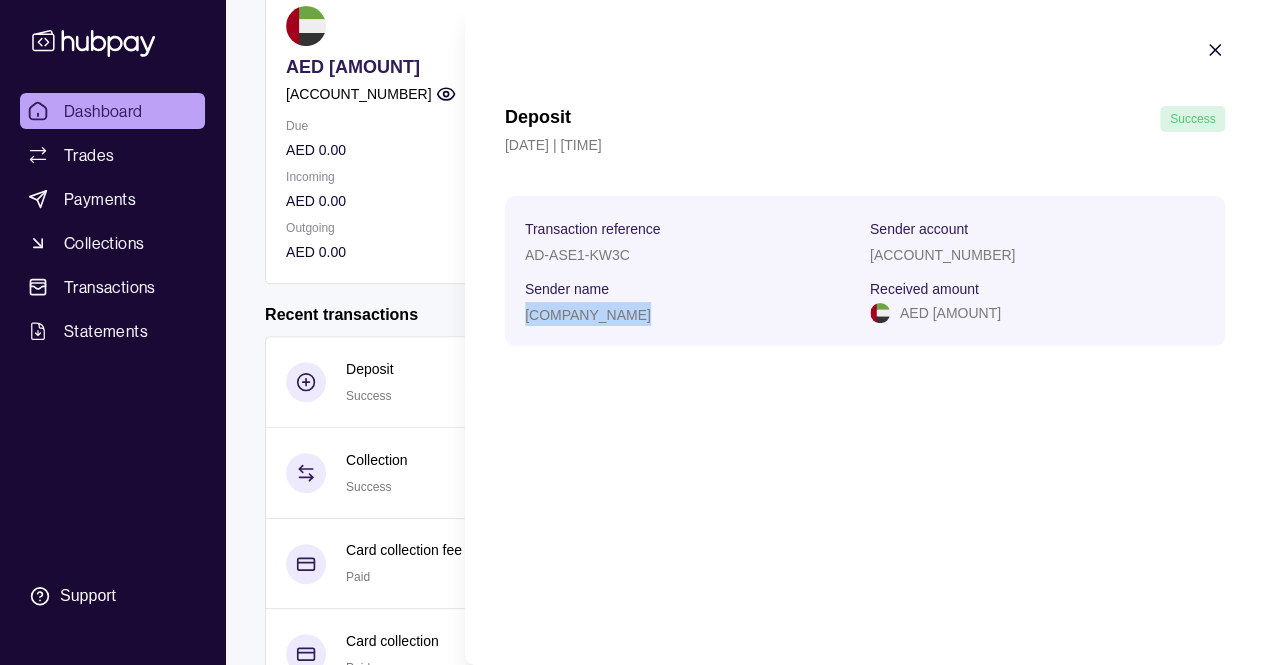 click on "[COMPANY_NAME]" at bounding box center [588, 315] 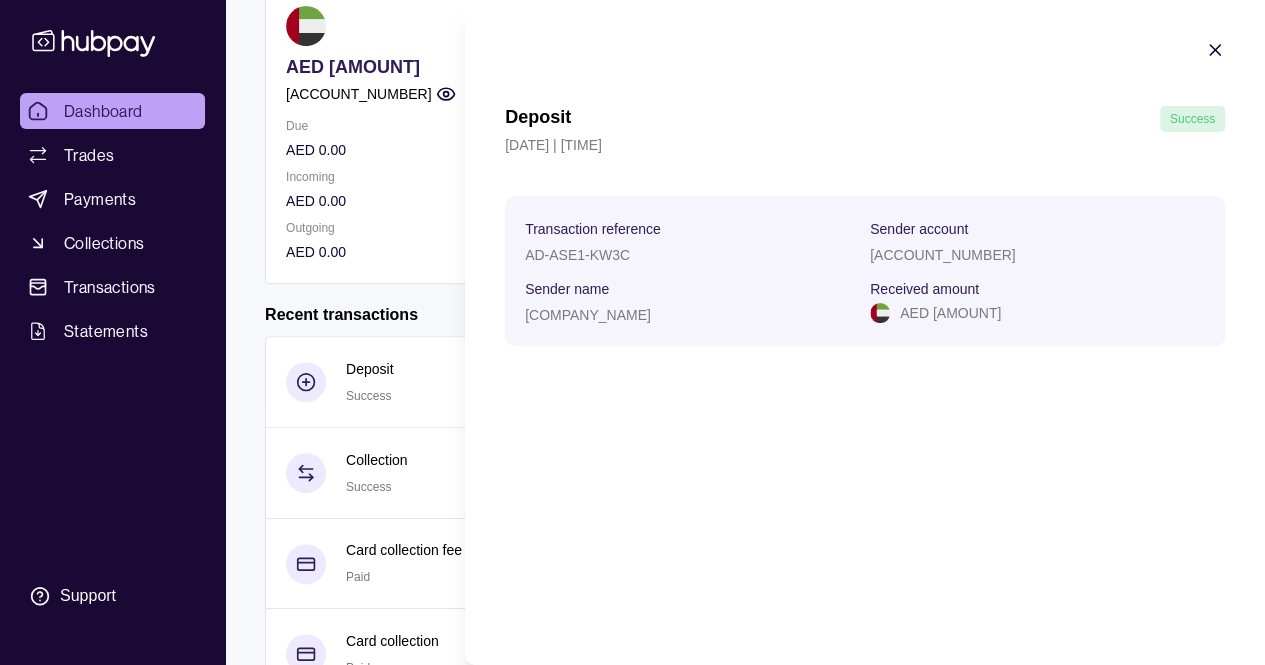 click on "[ACCOUNT_NUMBER]" at bounding box center (942, 255) 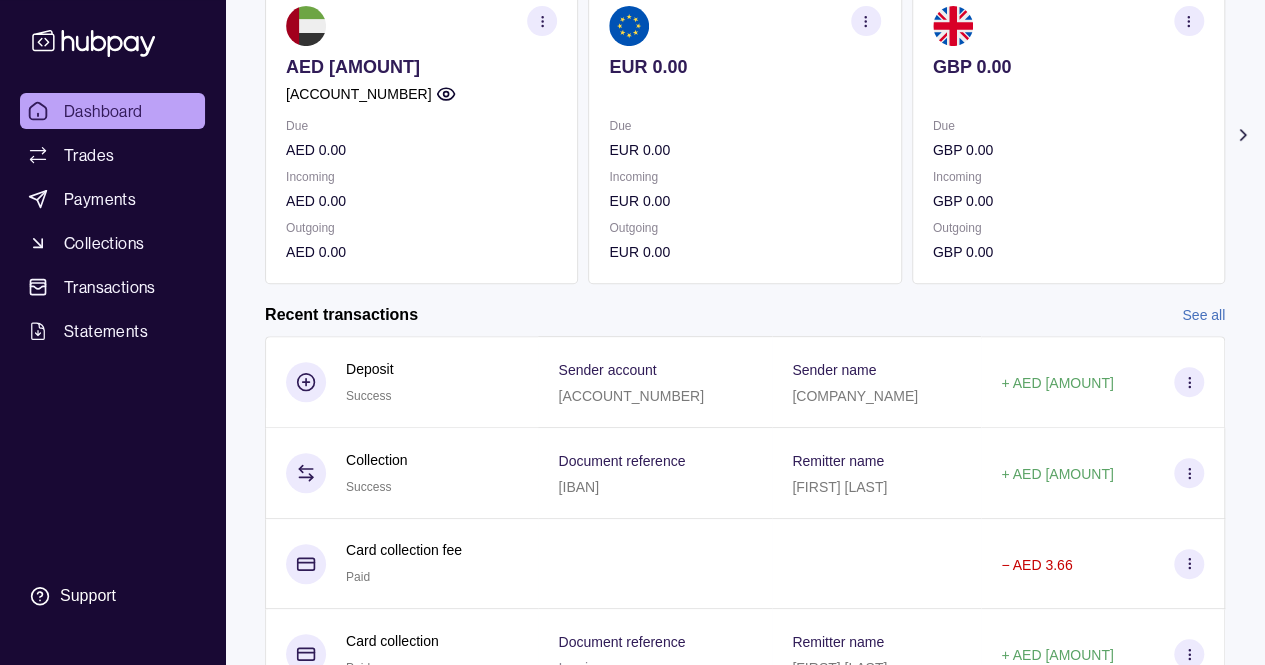click at bounding box center (542, 21) 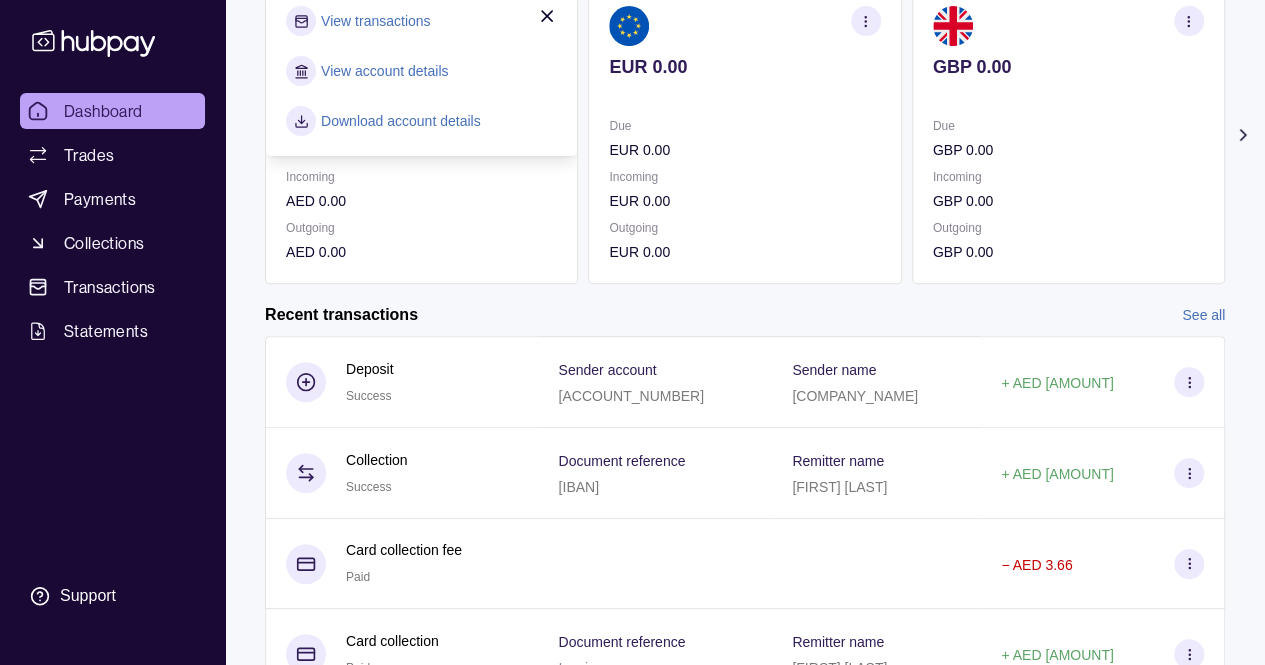 click on "AED [AMOUNT] [ACCOUNT_NUMBER] Due AED [AMOUNT] Incoming AED [AMOUNT] Outgoing AED [AMOUNT] View transactions View account details Download account details" at bounding box center (421, 134) 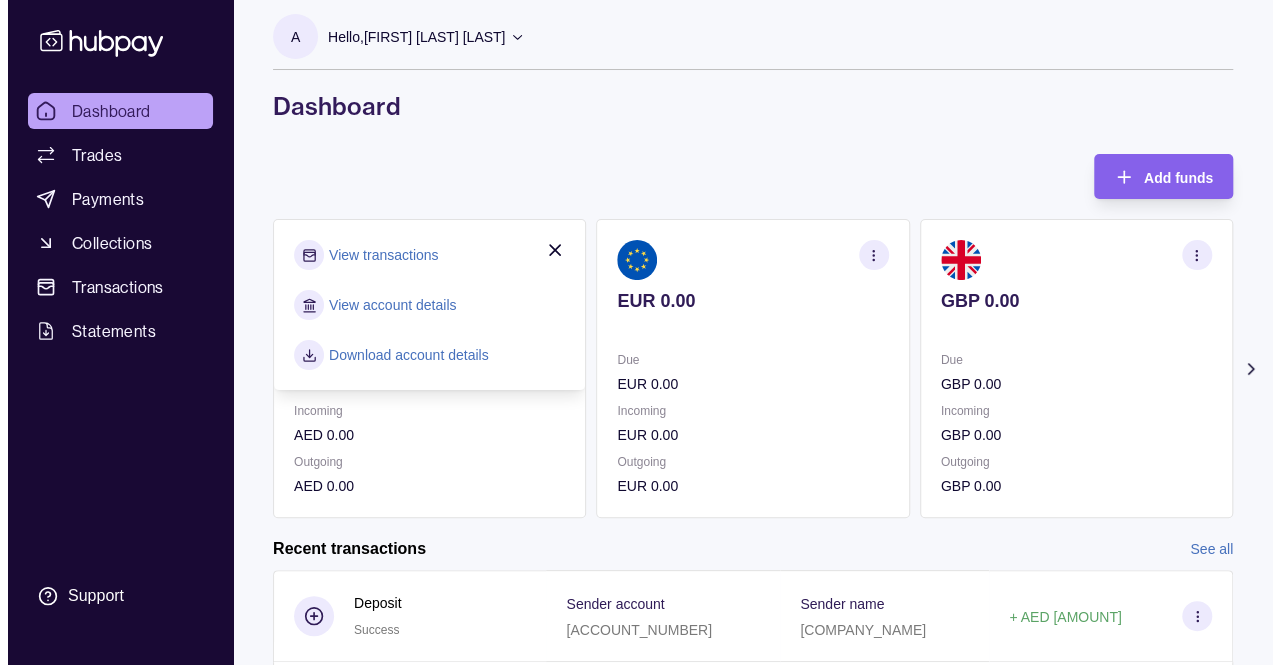 scroll, scrollTop: 0, scrollLeft: 0, axis: both 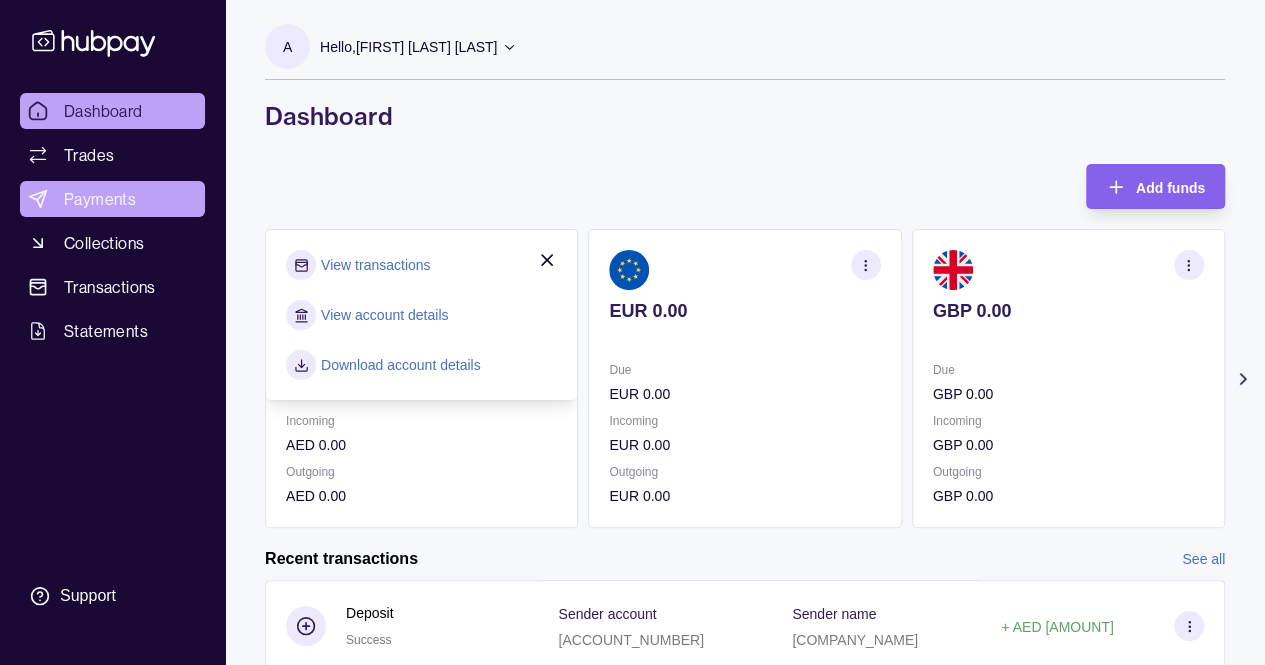click on "Payments" at bounding box center [100, 199] 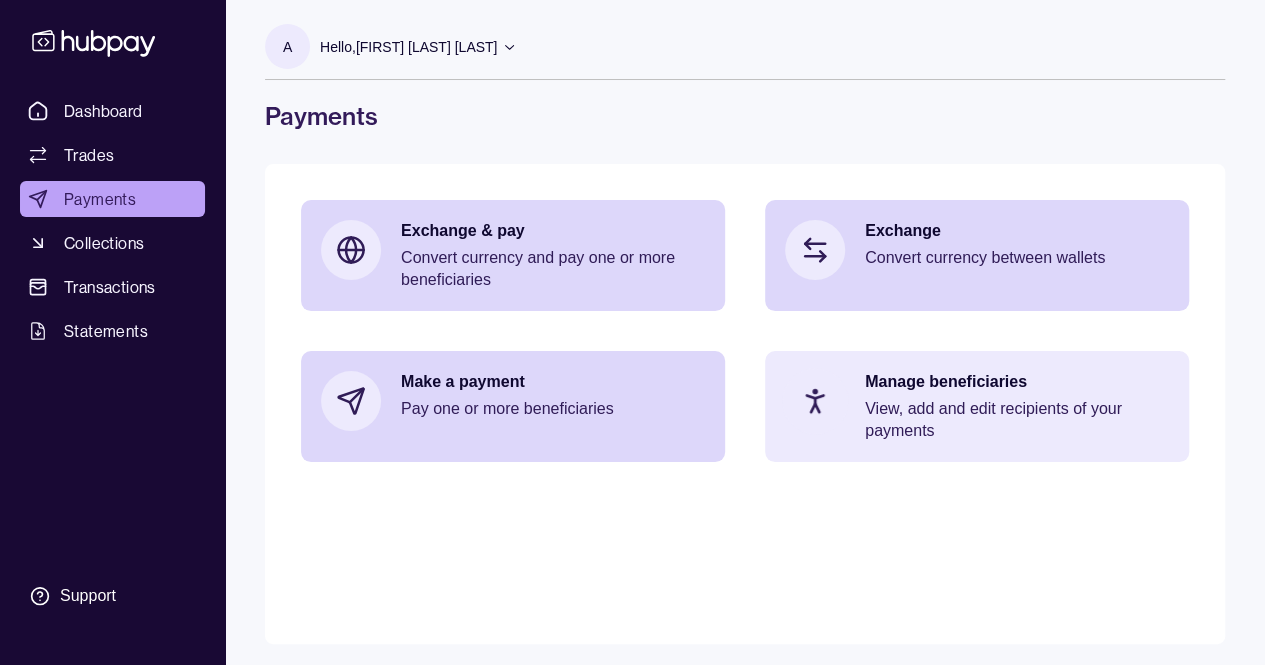 click on "Manage beneficiaries View, add and edit recipients of your payments" at bounding box center [977, 406] 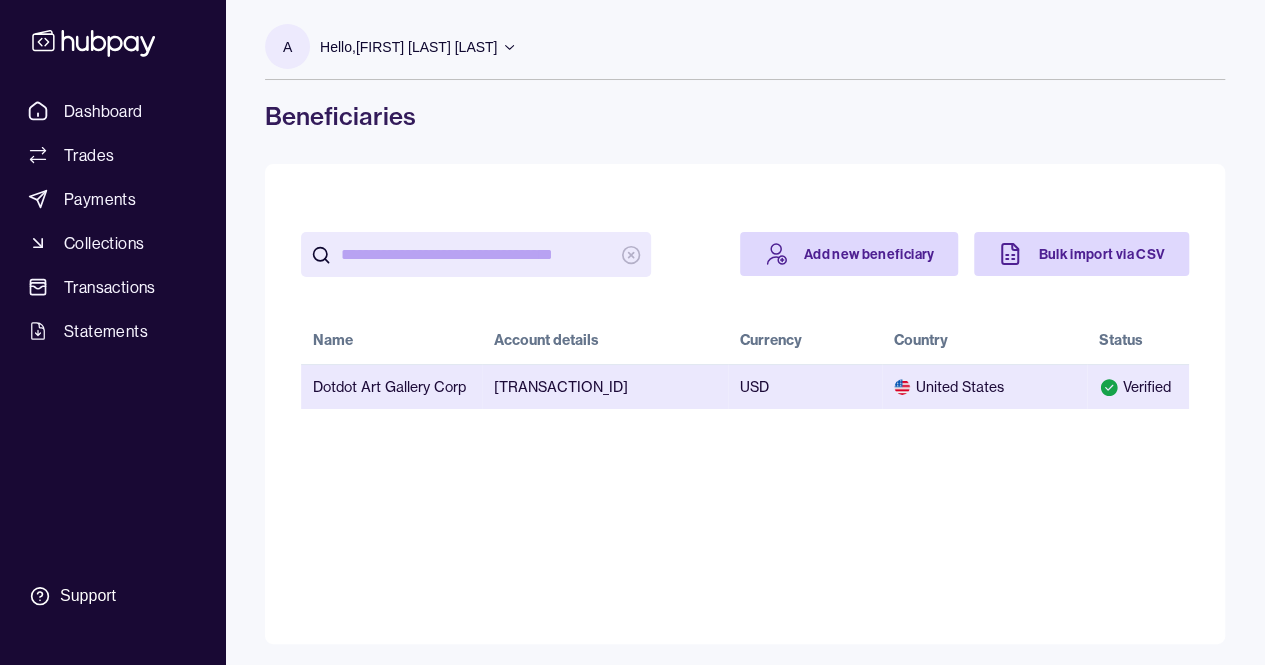 click on "USD" at bounding box center (805, 386) 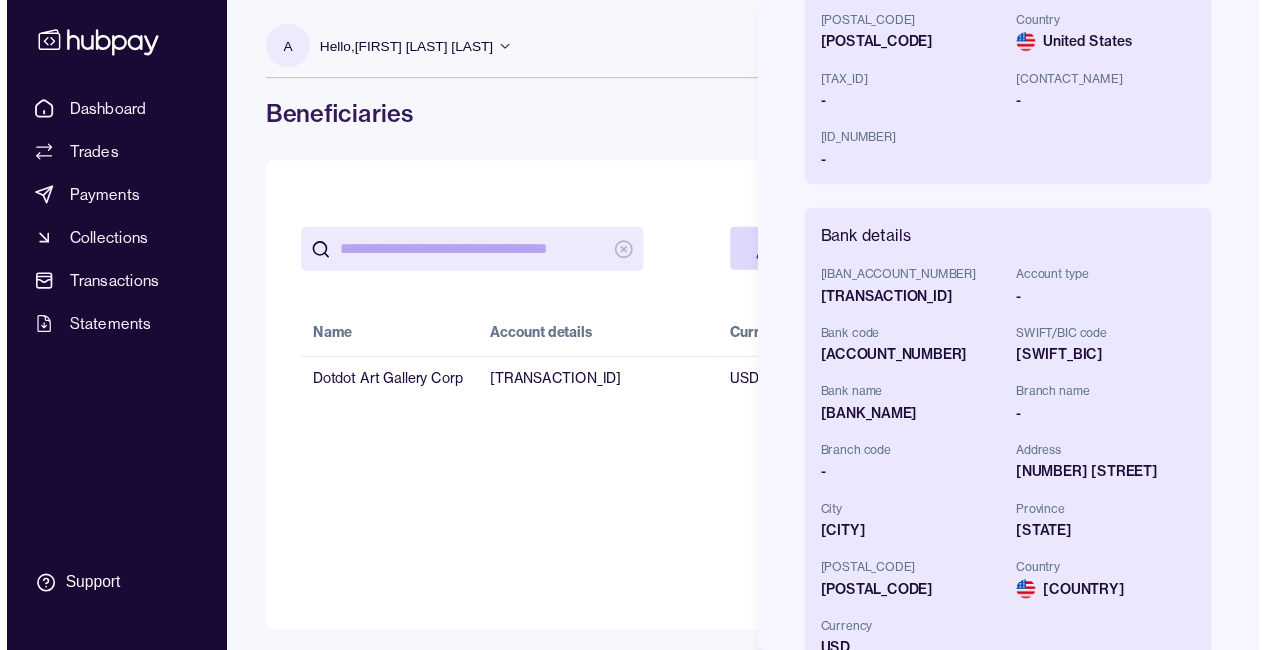 scroll, scrollTop: 590, scrollLeft: 0, axis: vertical 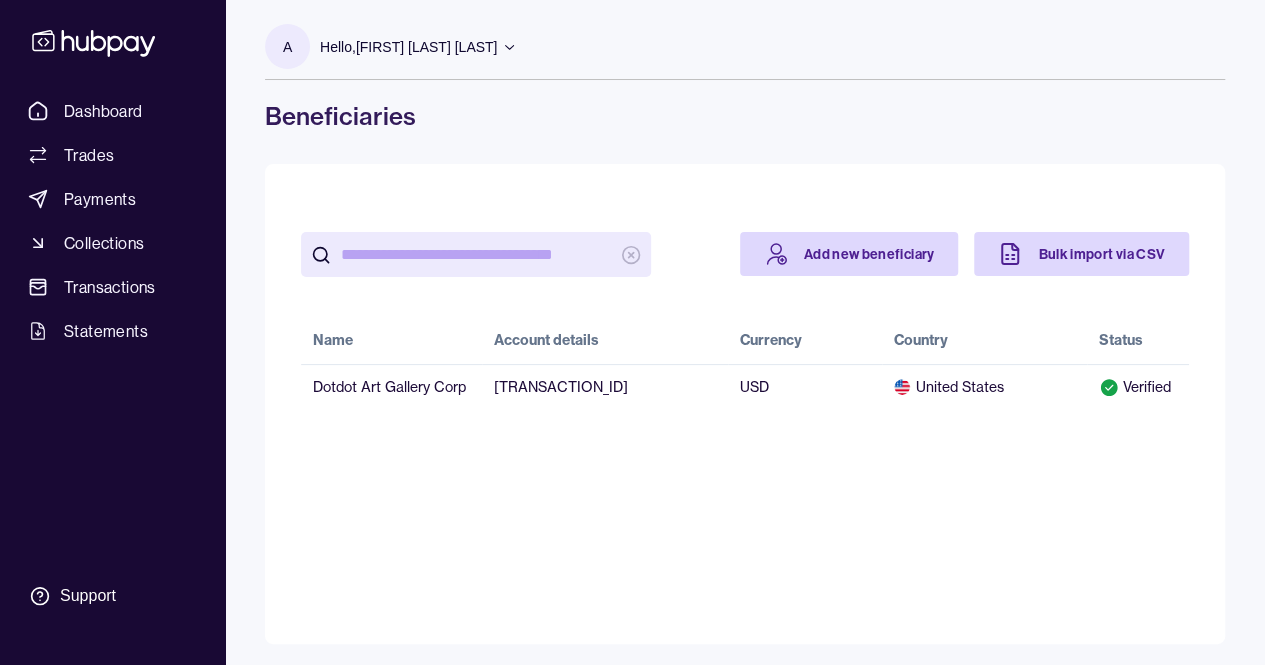 click on "Dashboard Trades Payments Collections Transactions Statements" at bounding box center [112, 221] 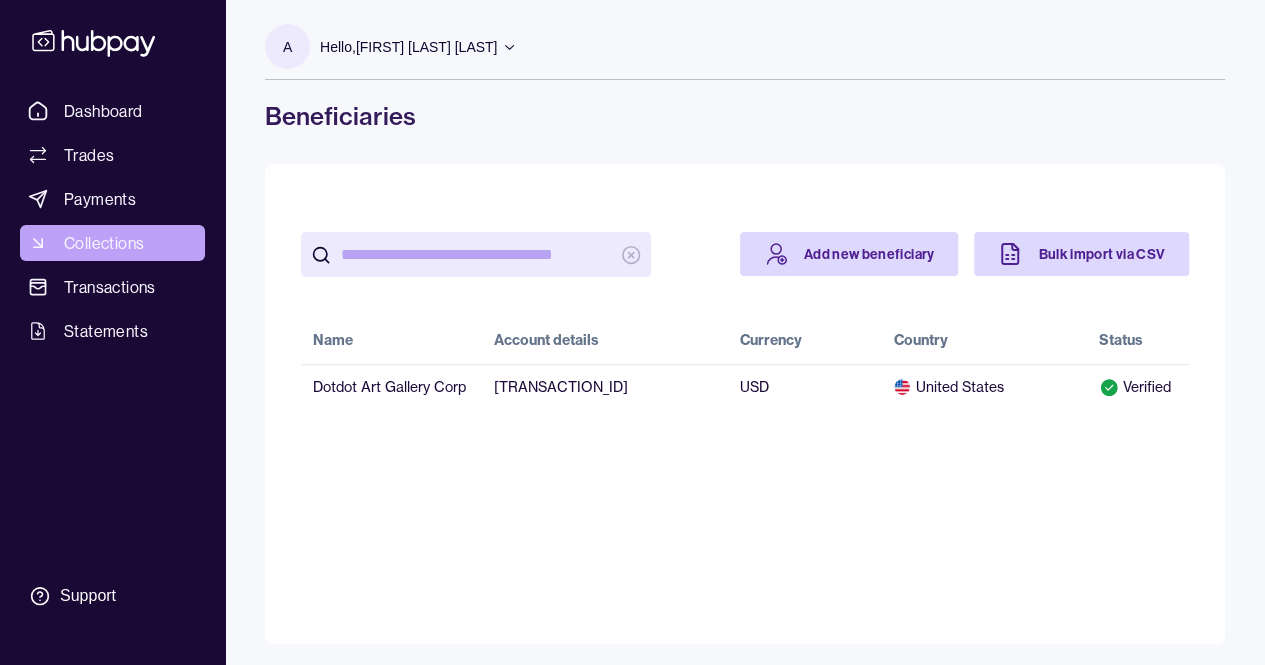 click on "Collections" at bounding box center [104, 243] 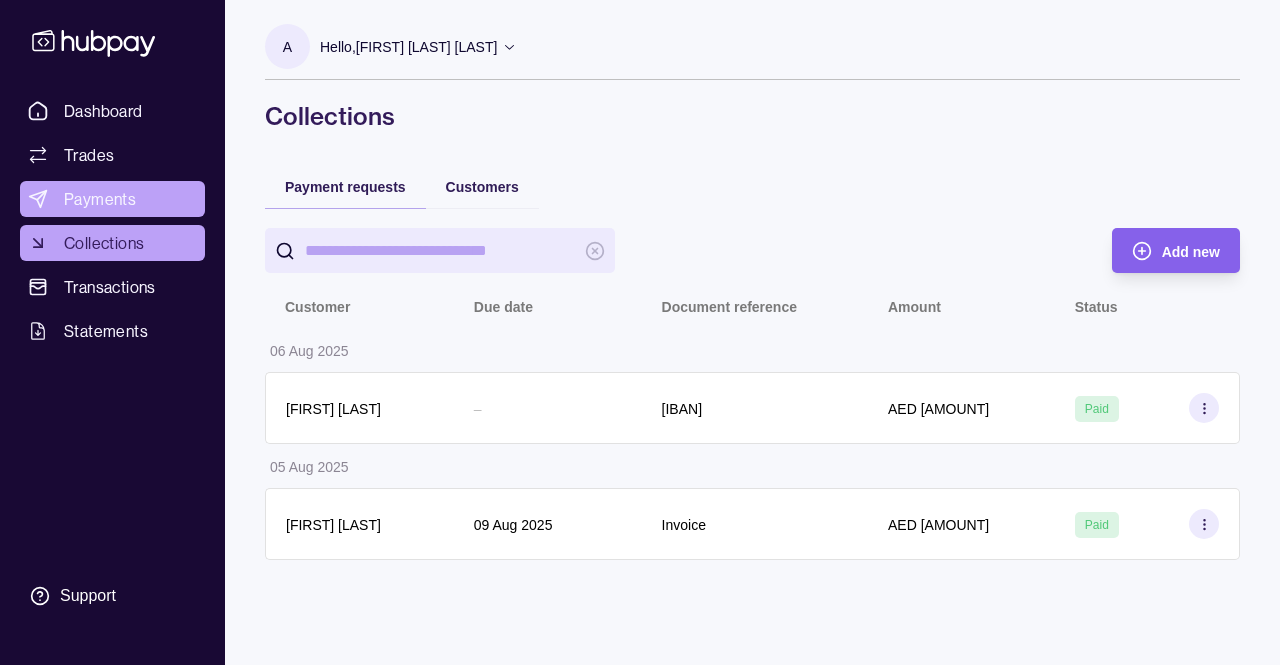 click on "Payments" at bounding box center [112, 199] 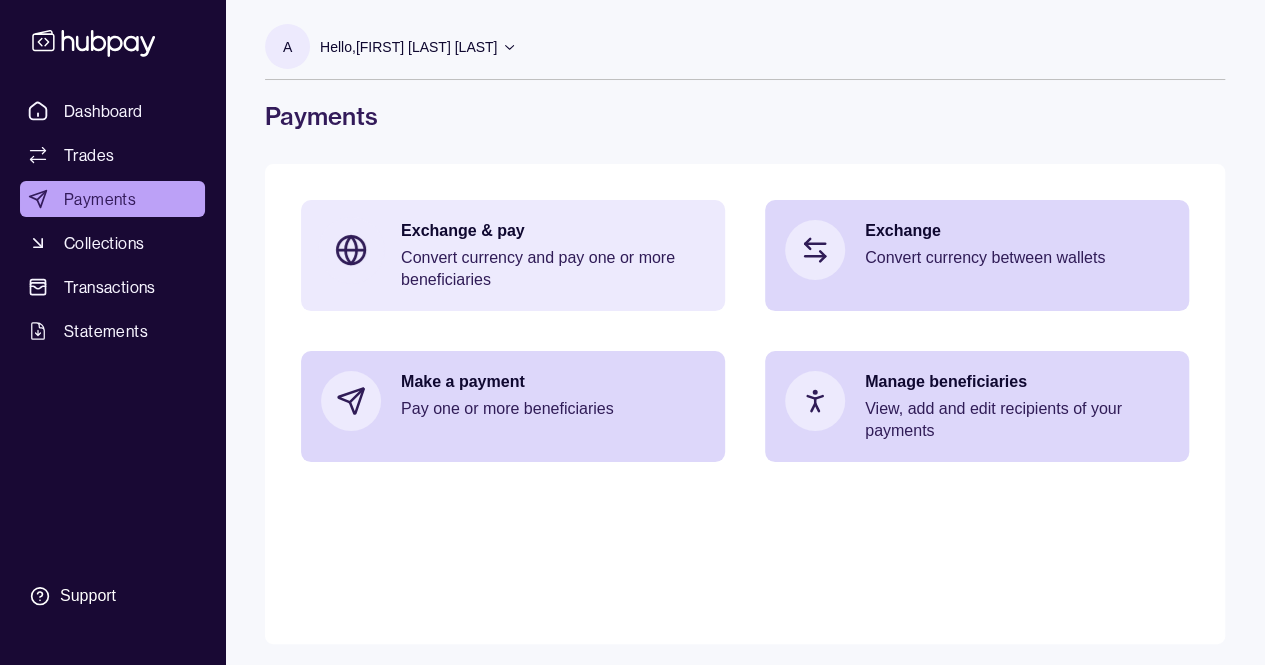 click on "Convert currency and pay one or more beneficiaries" at bounding box center [553, 269] 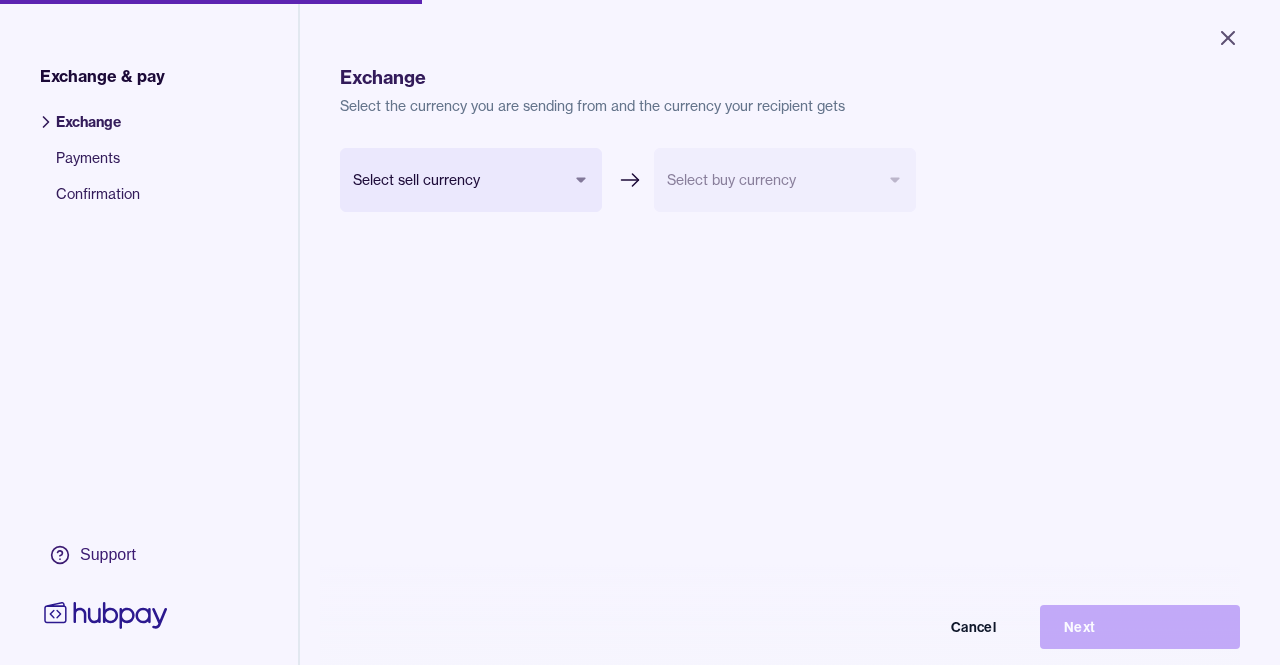 click on "Close Exchange & pay Exchange Payments Confirmation Support Exchange Select the currency you are sending from and the currency your recipient gets Select sell currency *** *** *** *** Select buy currency Cancel Next Exchange & pay | Hubpay" at bounding box center [640, 332] 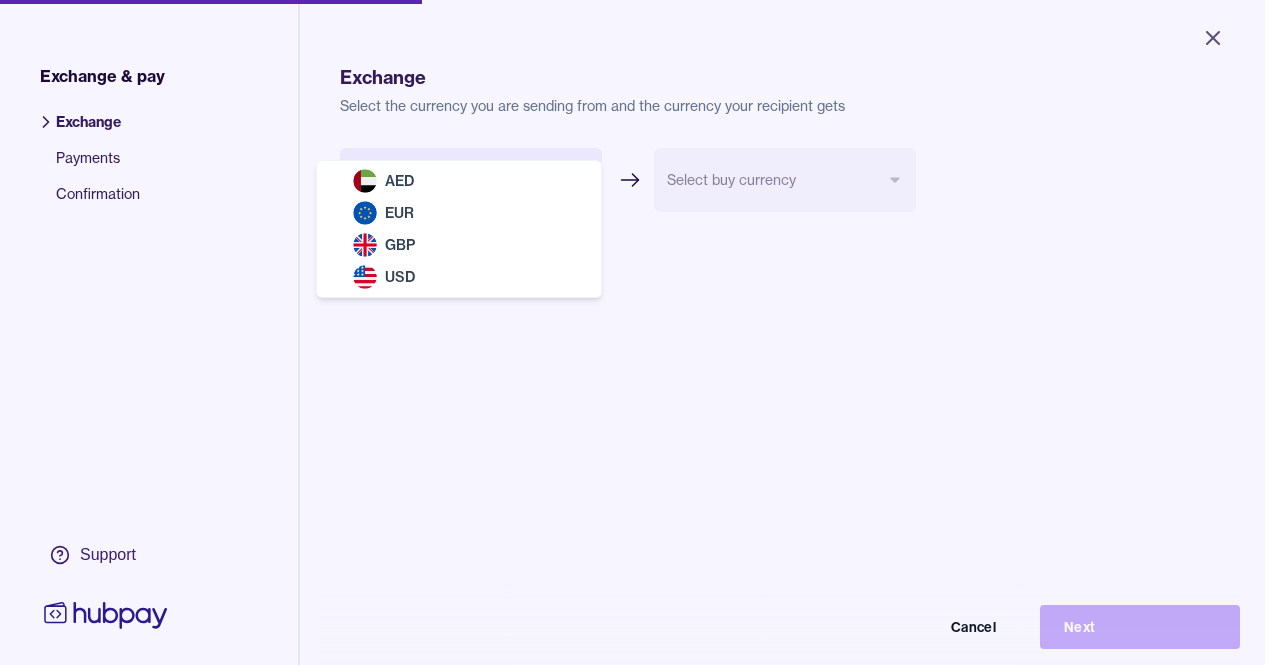 select on "***" 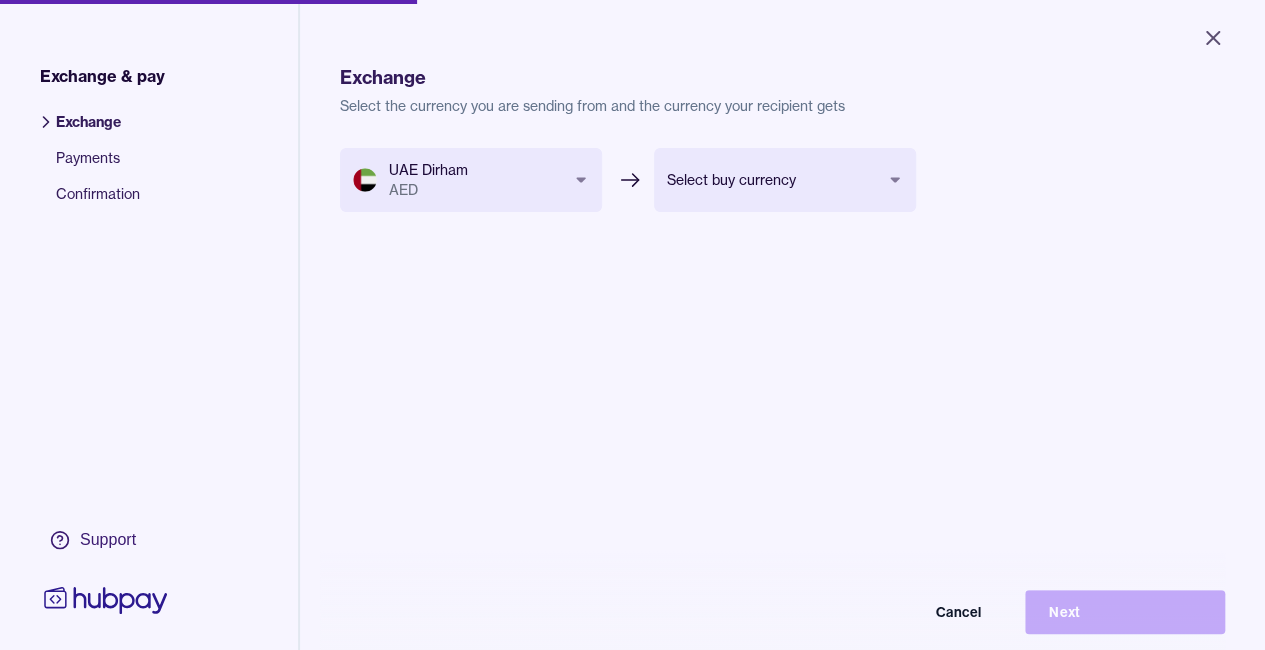 click on "UAE Dirham AED *** *** *** *** Select buy currency *** *** *** Cancel Next" at bounding box center [628, 274] 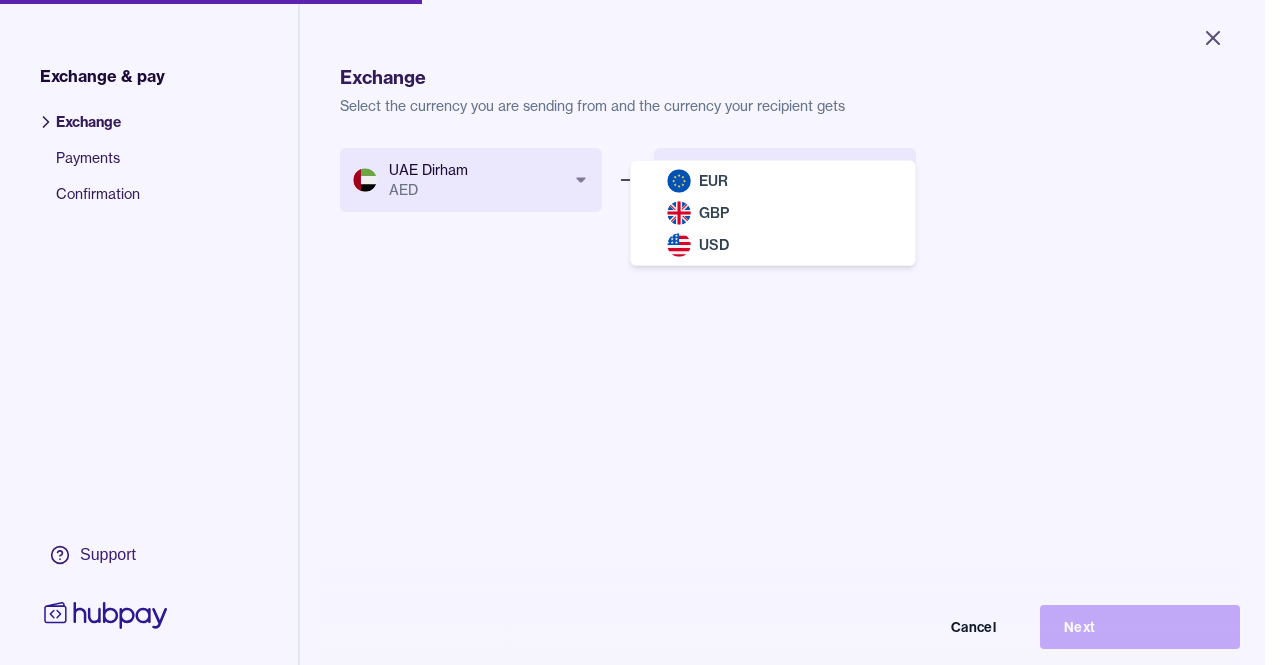 click on "Close Exchange & pay Exchange Payments Confirmation Support Exchange Select the currency you are sending from and the currency your recipient gets UAE Dirham AED *** *** *** *** Select buy currency *** *** *** Cancel Next Exchange & pay | Hubpay EUR GBP USD" at bounding box center [632, 332] 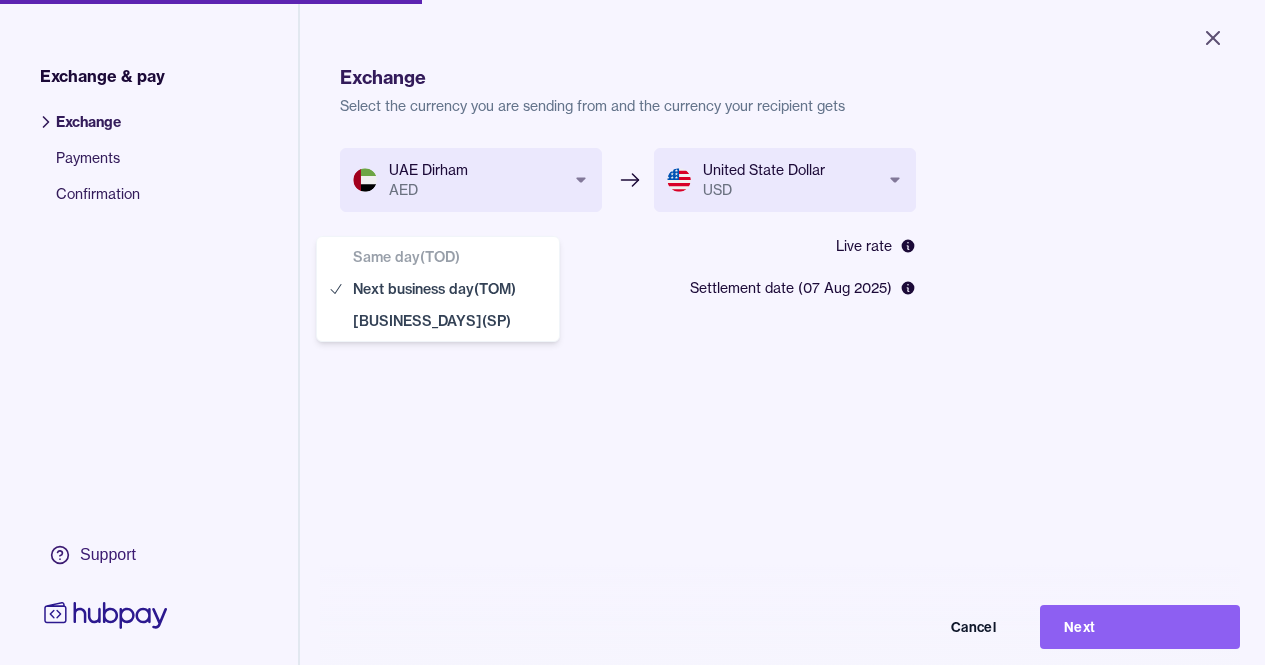 click on "**********" at bounding box center [632, 332] 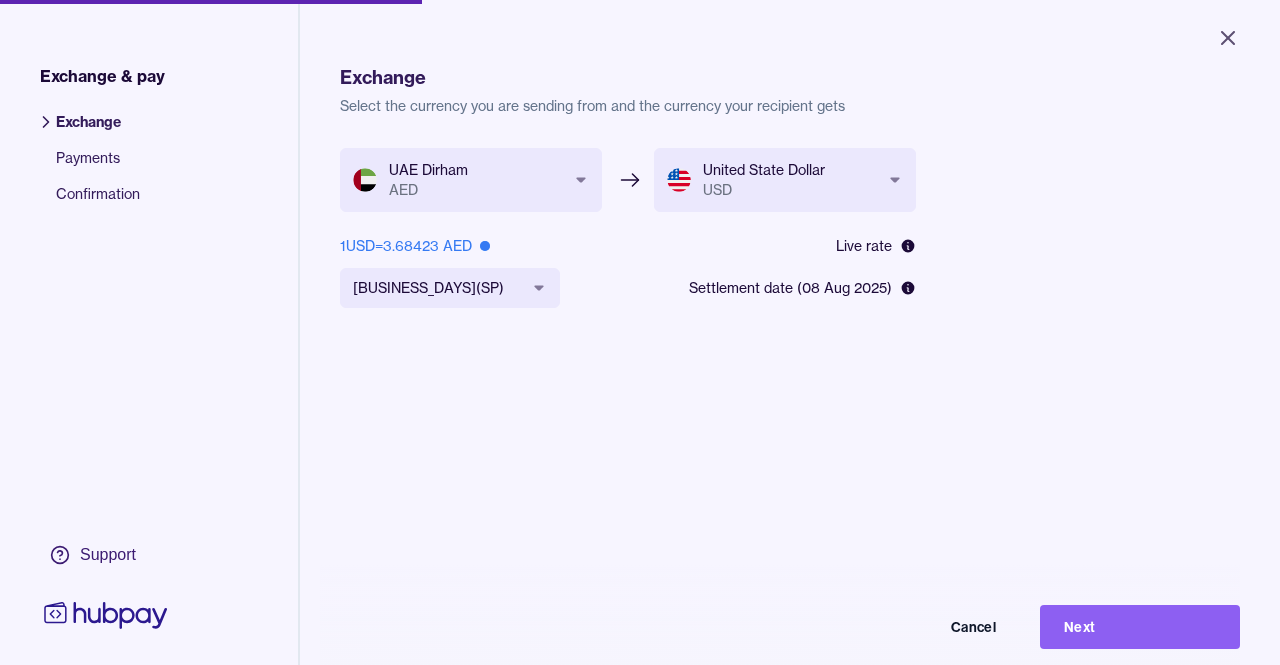 click on "**********" at bounding box center (640, 332) 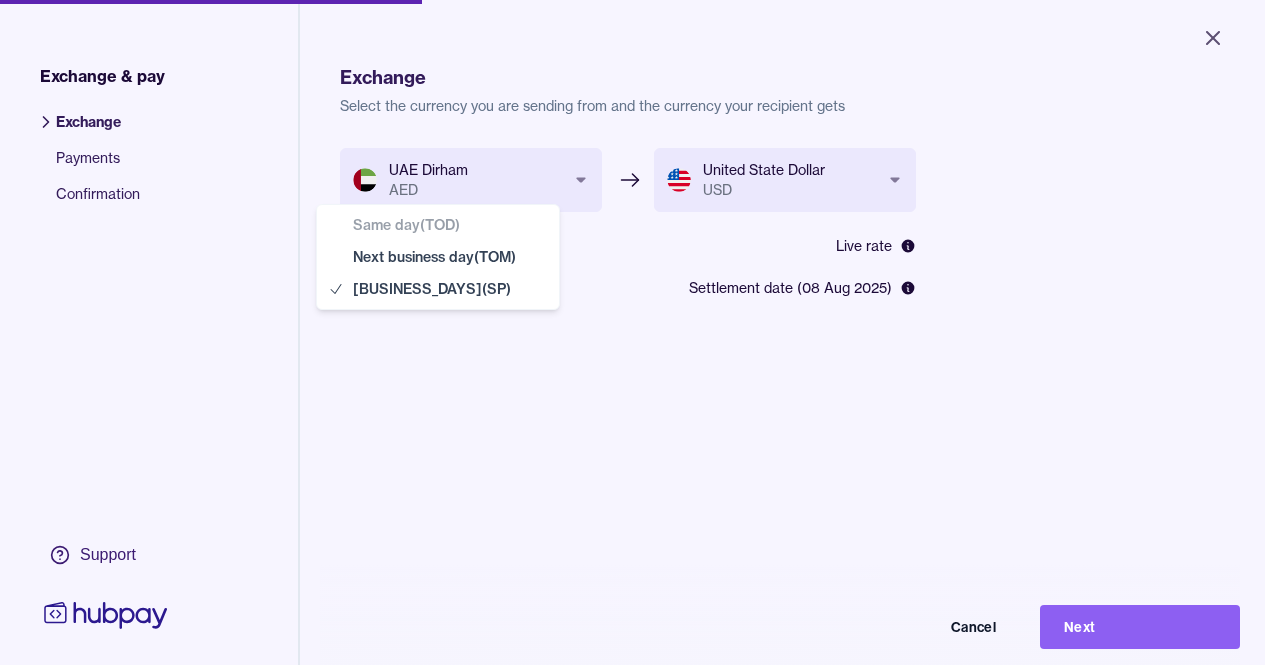 select on "***" 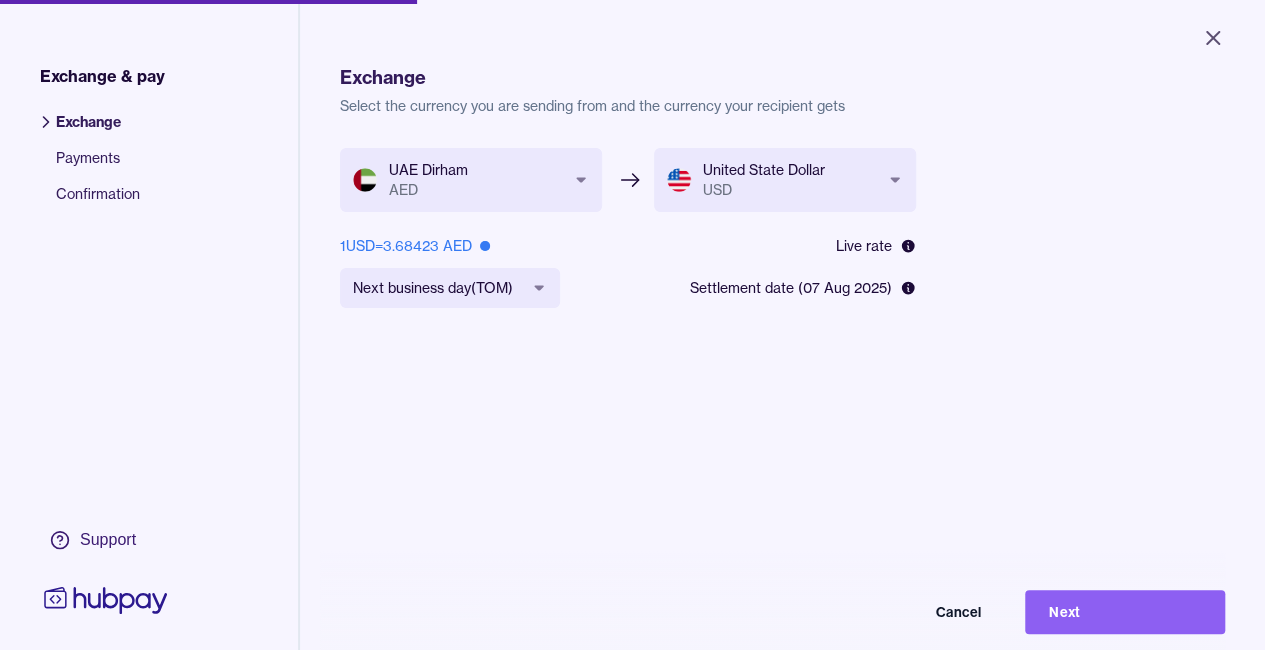 click on "1  USD  =  3.68423   AED" at bounding box center [415, 246] 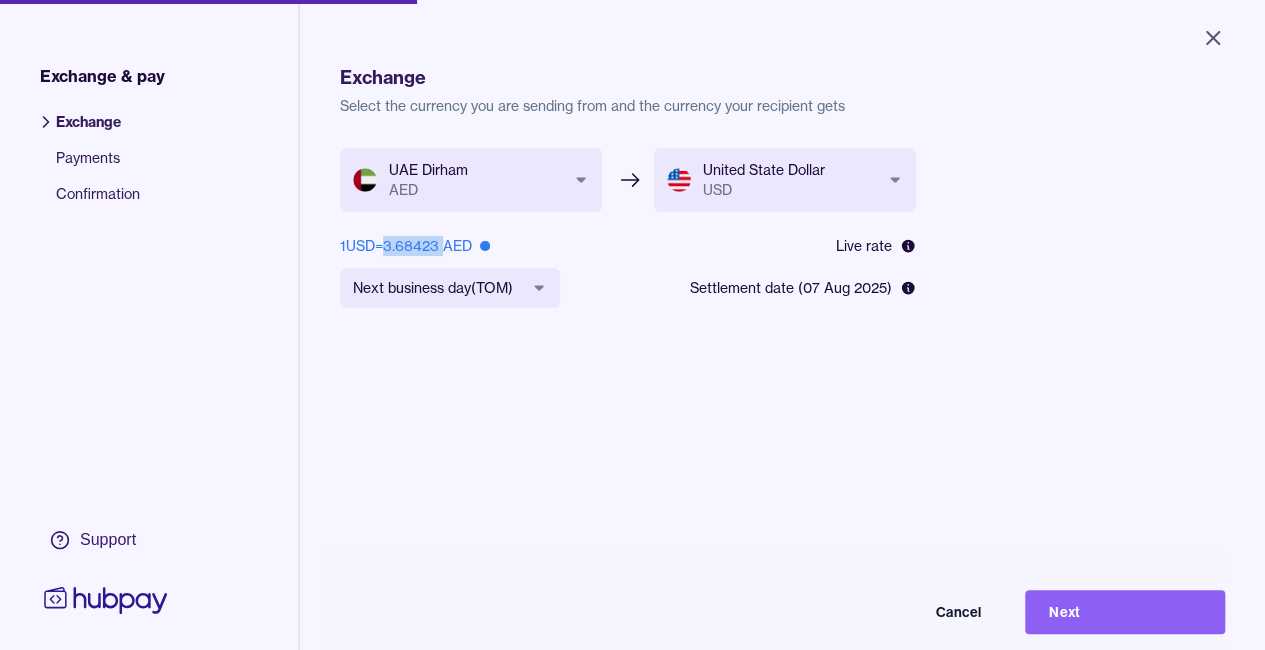 click on "1  USD  =  3.68423   AED" at bounding box center [415, 246] 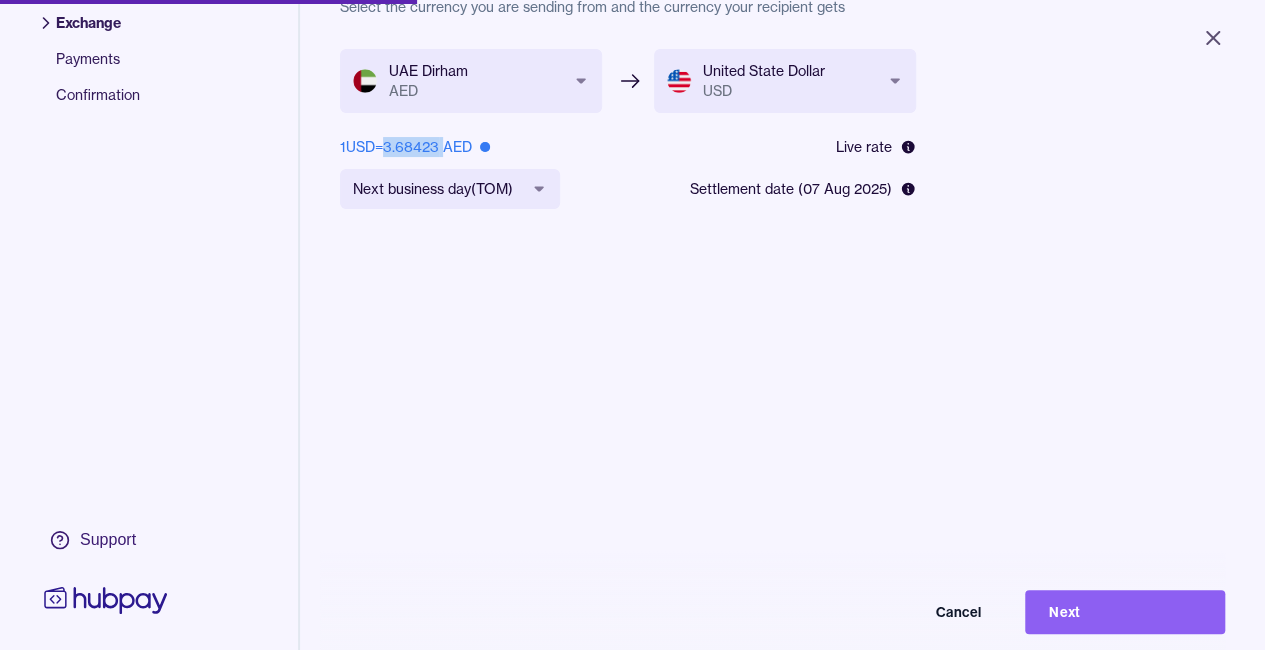 scroll, scrollTop: 100, scrollLeft: 0, axis: vertical 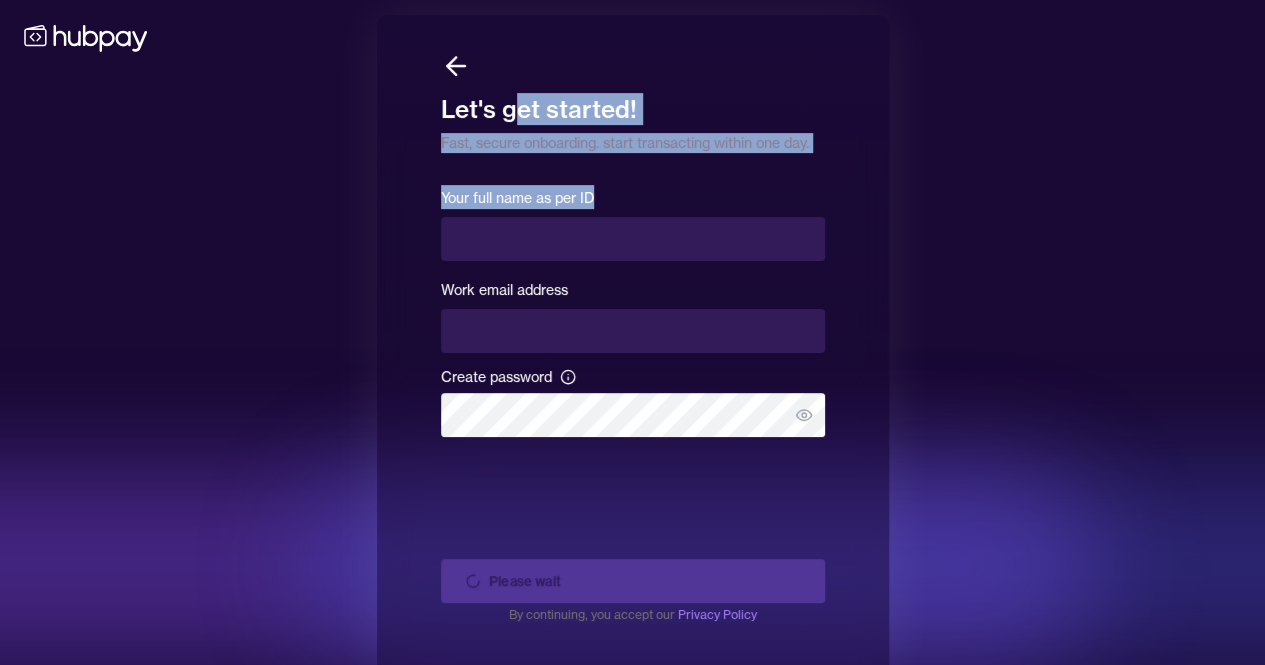 drag, startPoint x: 0, startPoint y: 0, endPoint x: 478, endPoint y: 72, distance: 483.39218 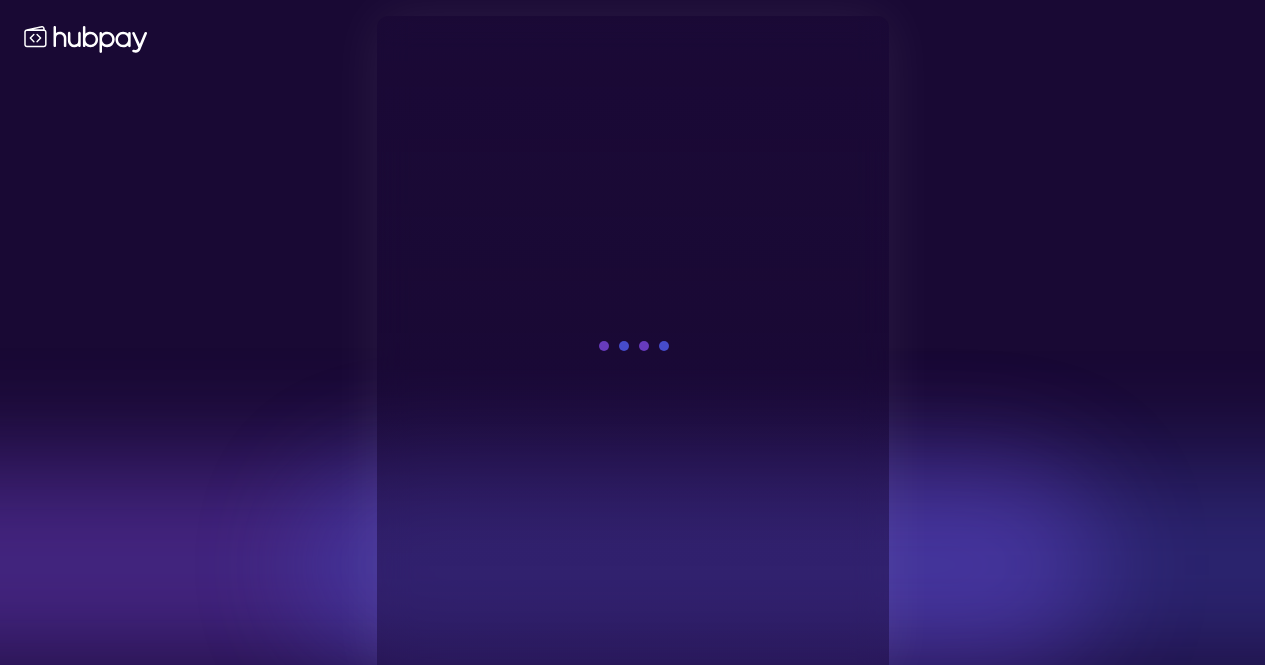 scroll, scrollTop: 0, scrollLeft: 0, axis: both 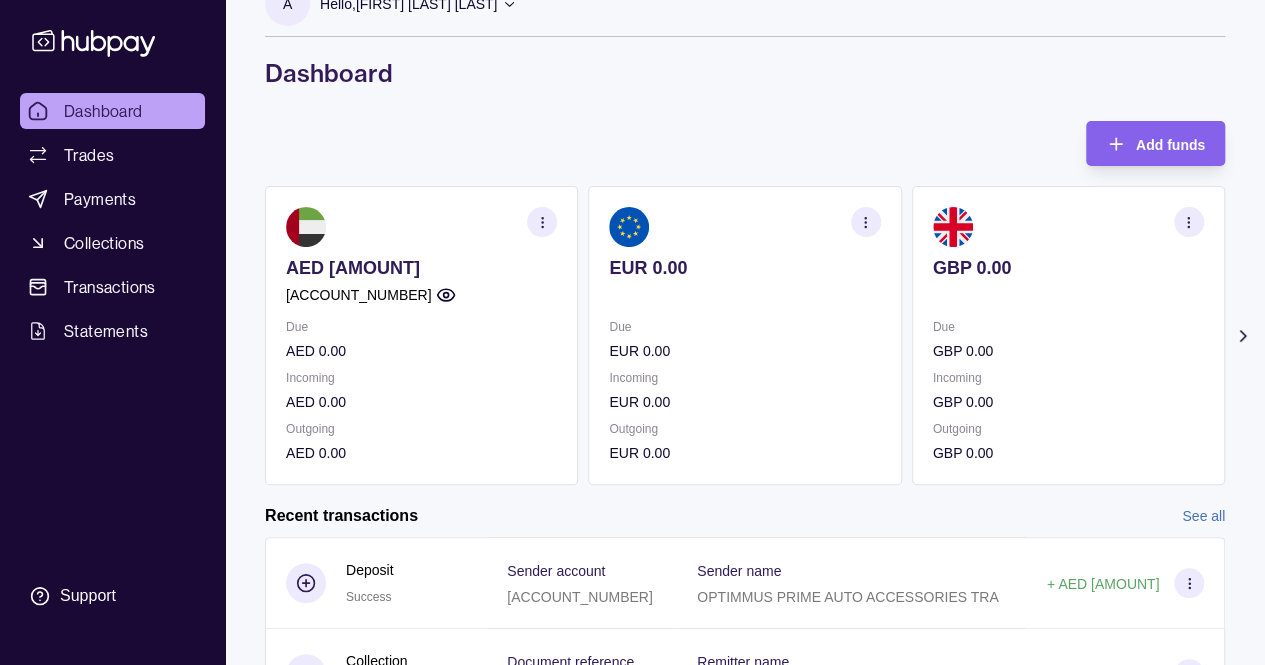 click at bounding box center [542, 222] 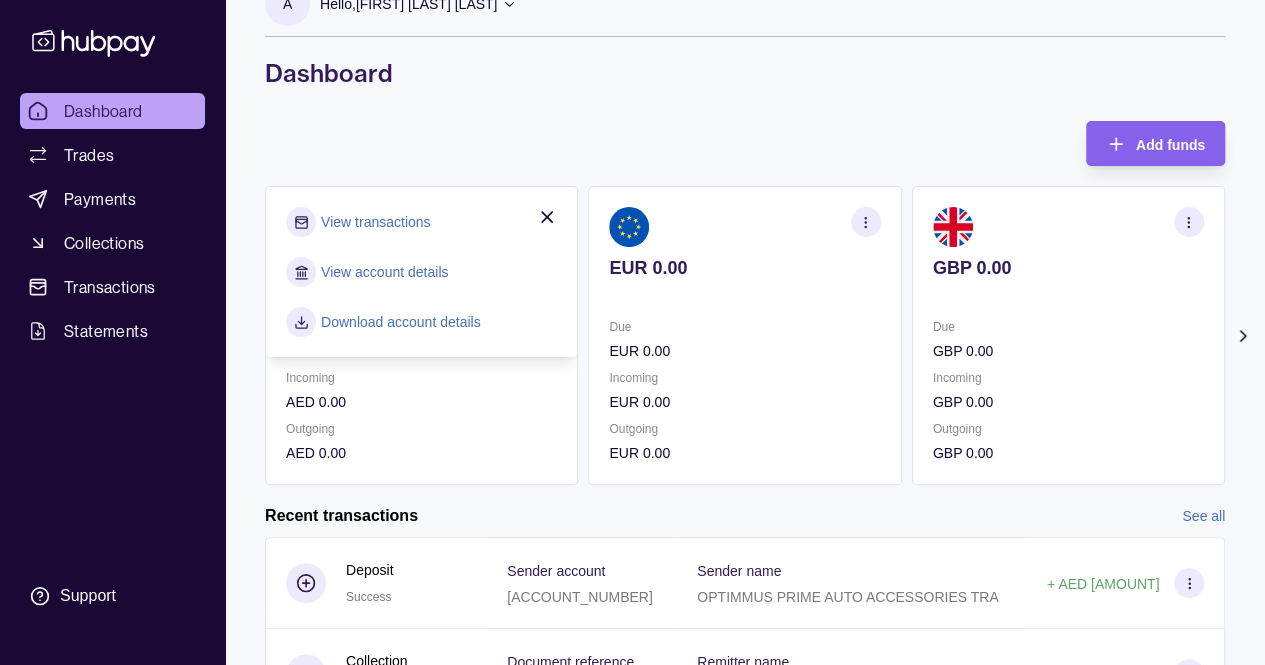 click on "A Hello, [FIRST] [LAST] [LAST] [COMPANY_NAME] Account Terms and conditions Privacy policy Sign out Dashboard Add funds AED 296.34 [ACCOUNT_NUMBER] Due AED 0.00 Incoming AED 0.00 Outgoing AED 0.00 View transactions View account details Download account details EUR 0.00 Due EUR 0.00 Incoming EUR 0.00 Outgoing EUR 0.00 GBP 0.00 Due GBP 0.00 Incoming GBP 0.00 Outgoing GBP 0.00 USD 0.00 Due USD 0.00 Incoming USD 0.00 Outgoing USD 0.00 Request new currencies Recent transactions See all Details" at bounding box center [745, 449] 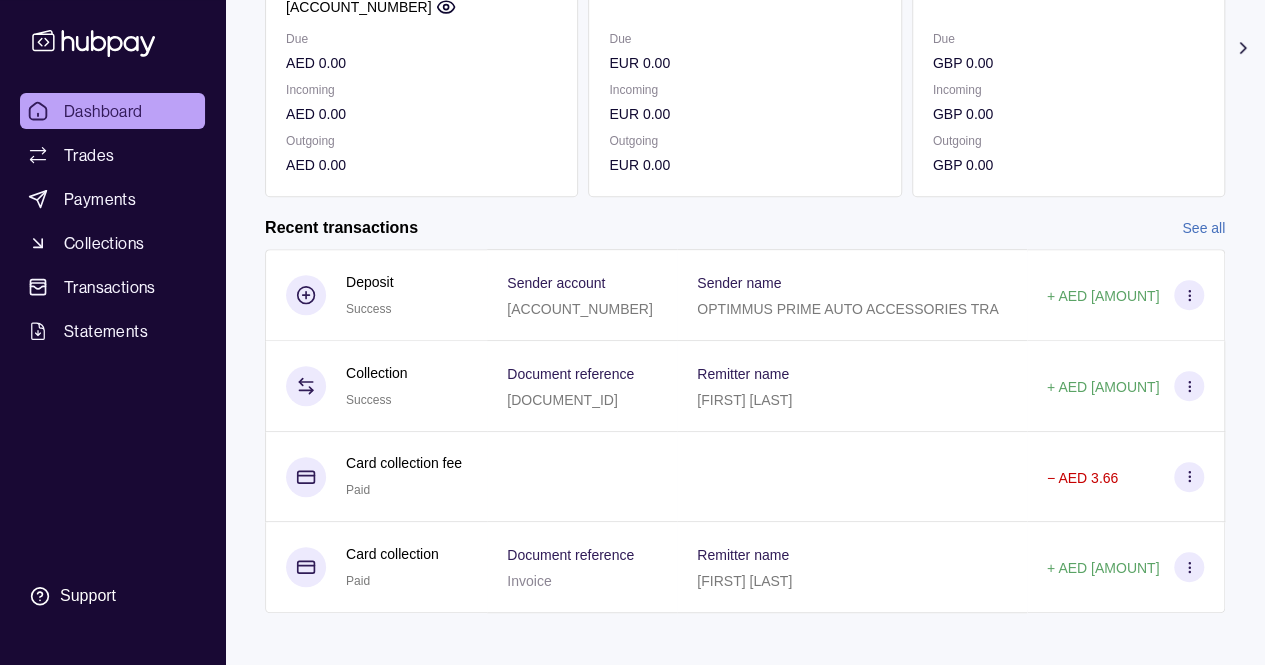 scroll, scrollTop: 340, scrollLeft: 0, axis: vertical 